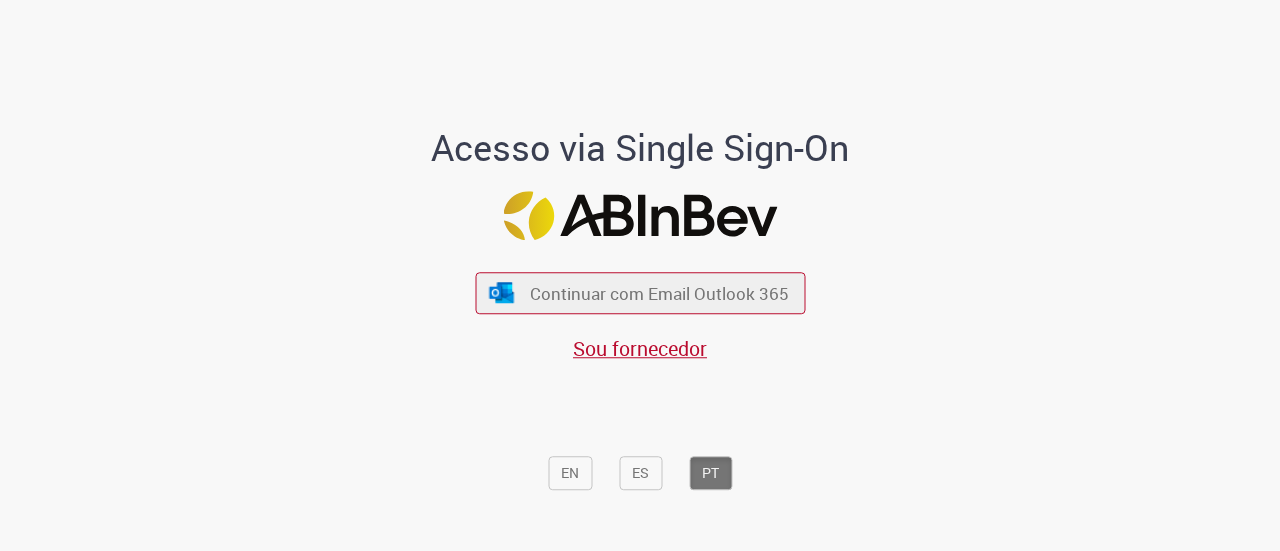 scroll, scrollTop: 0, scrollLeft: 0, axis: both 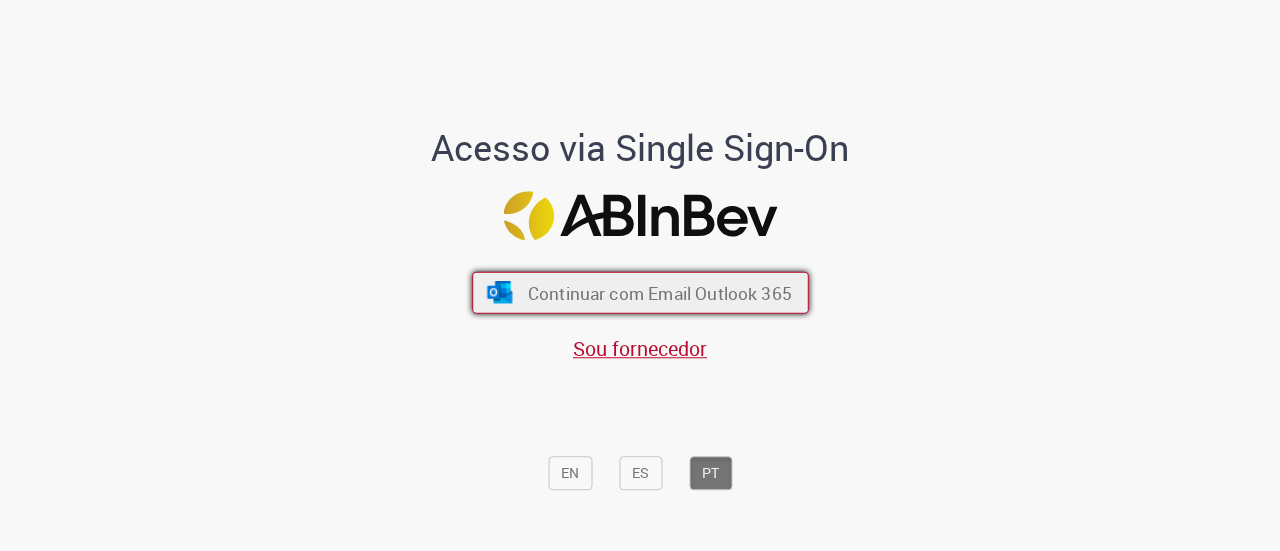 click on "Continuar com Email Outlook 365" at bounding box center [659, 292] 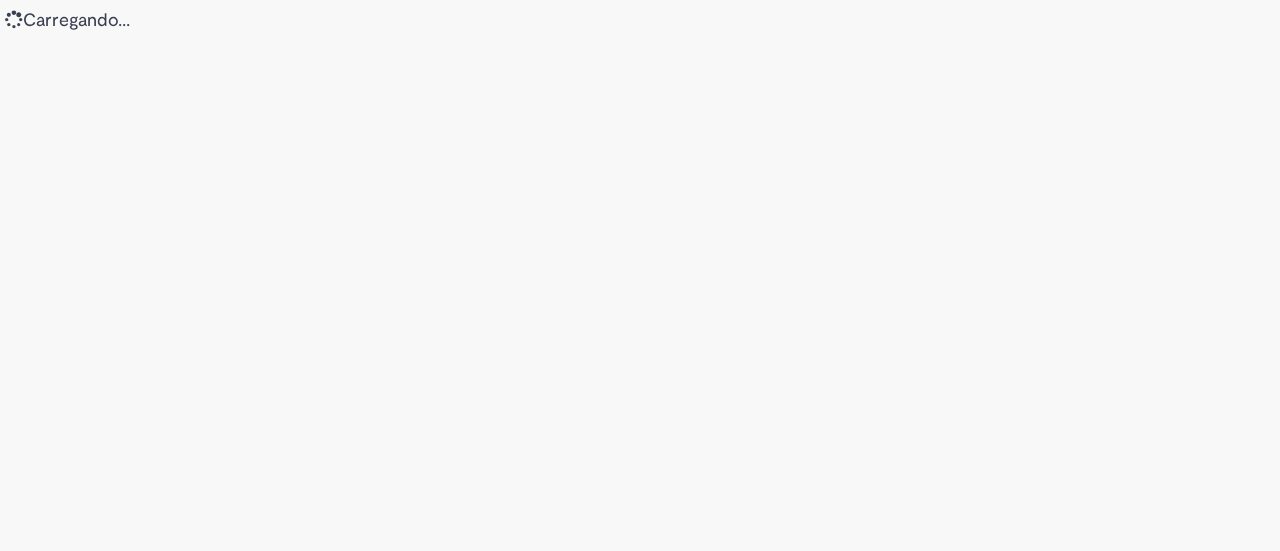 scroll, scrollTop: 0, scrollLeft: 0, axis: both 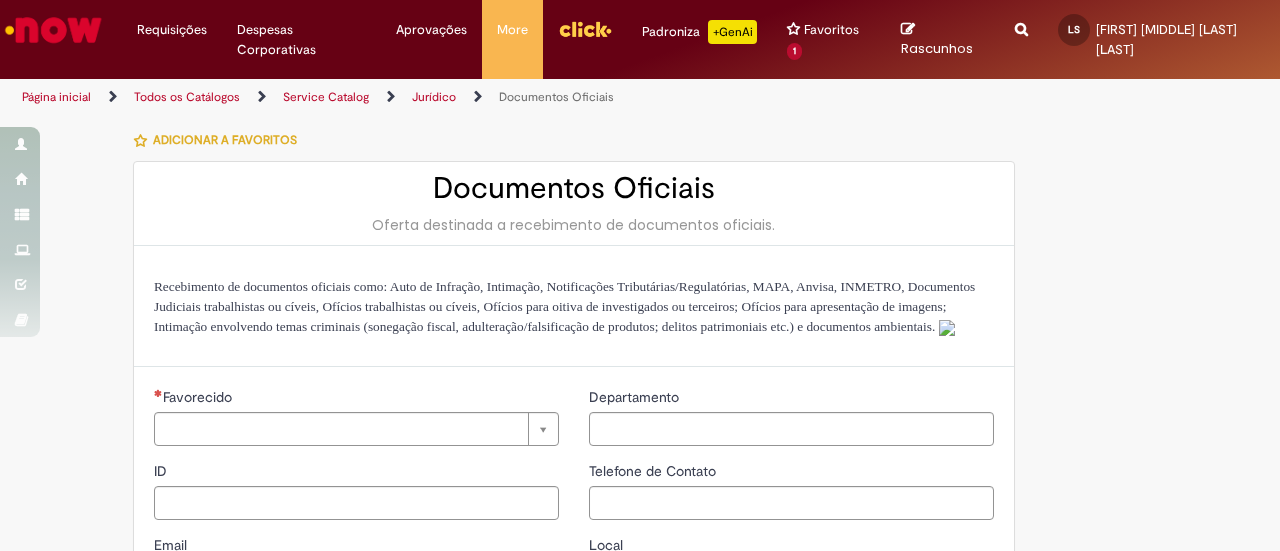 type on "********" 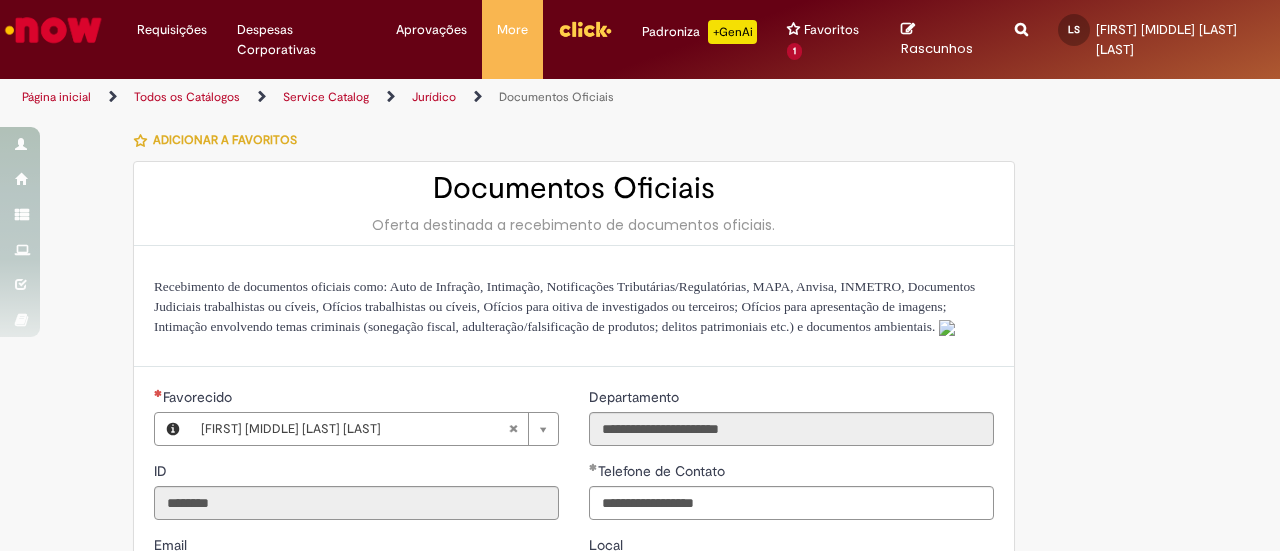 type on "**********" 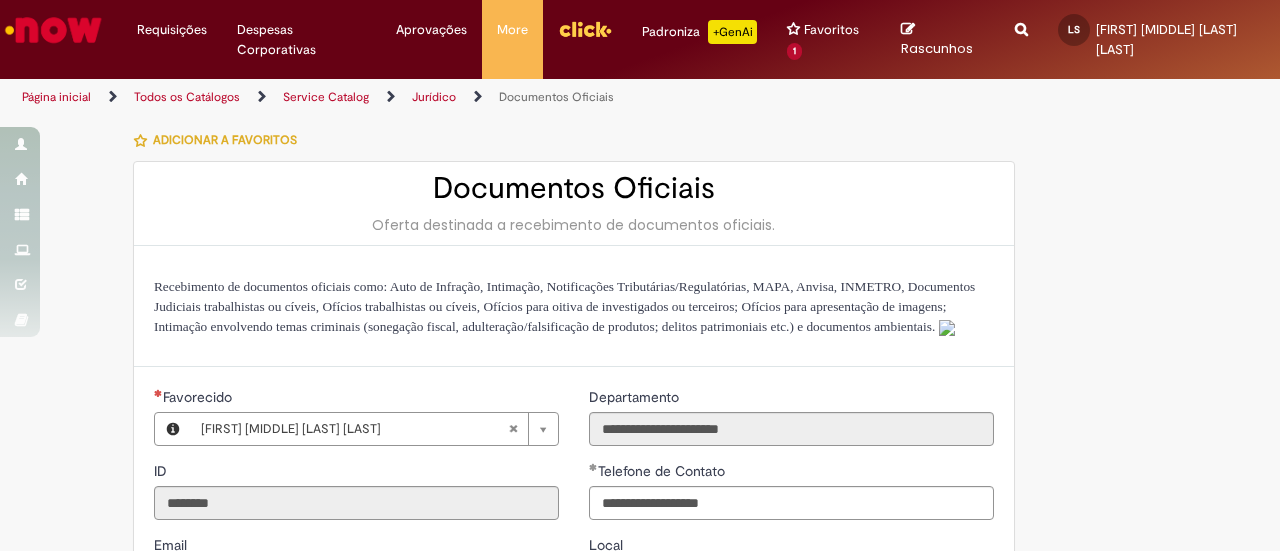 type on "**********" 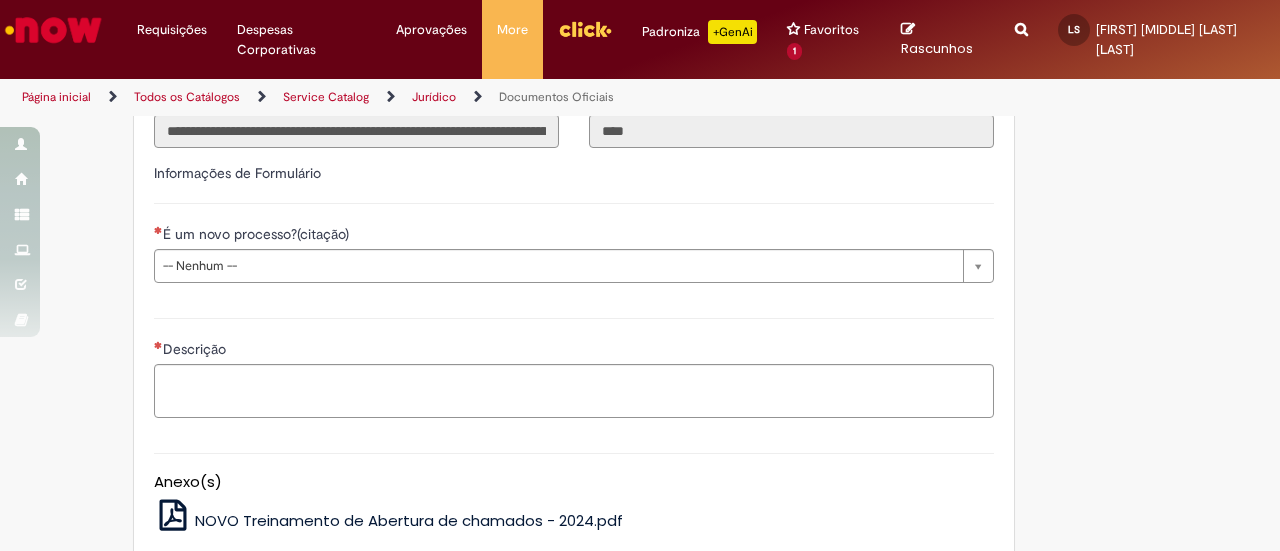scroll, scrollTop: 738, scrollLeft: 0, axis: vertical 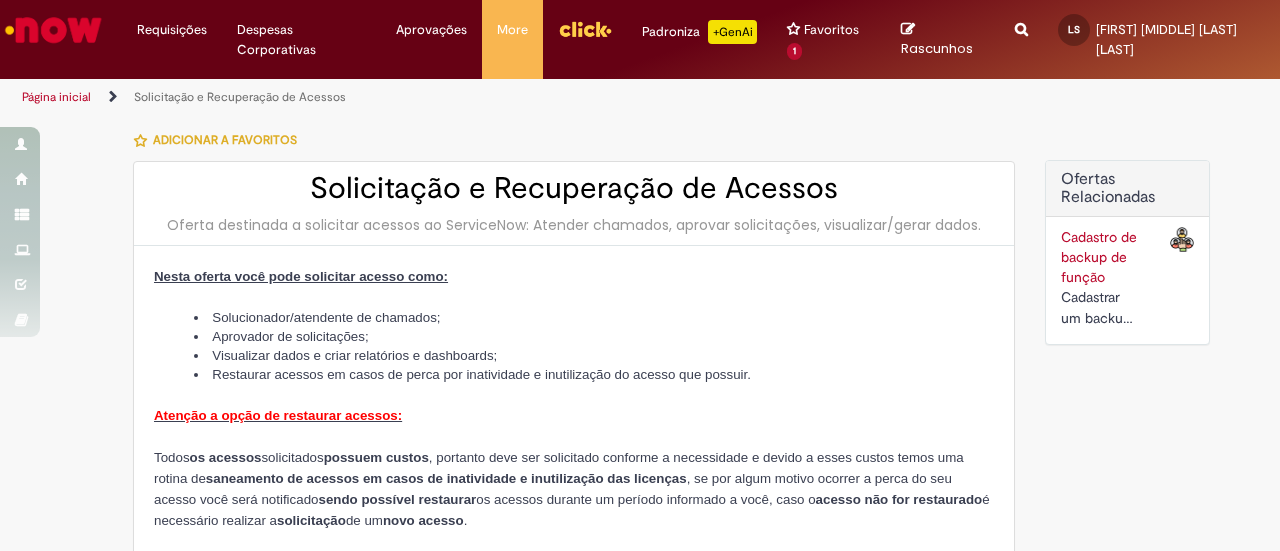 type on "********" 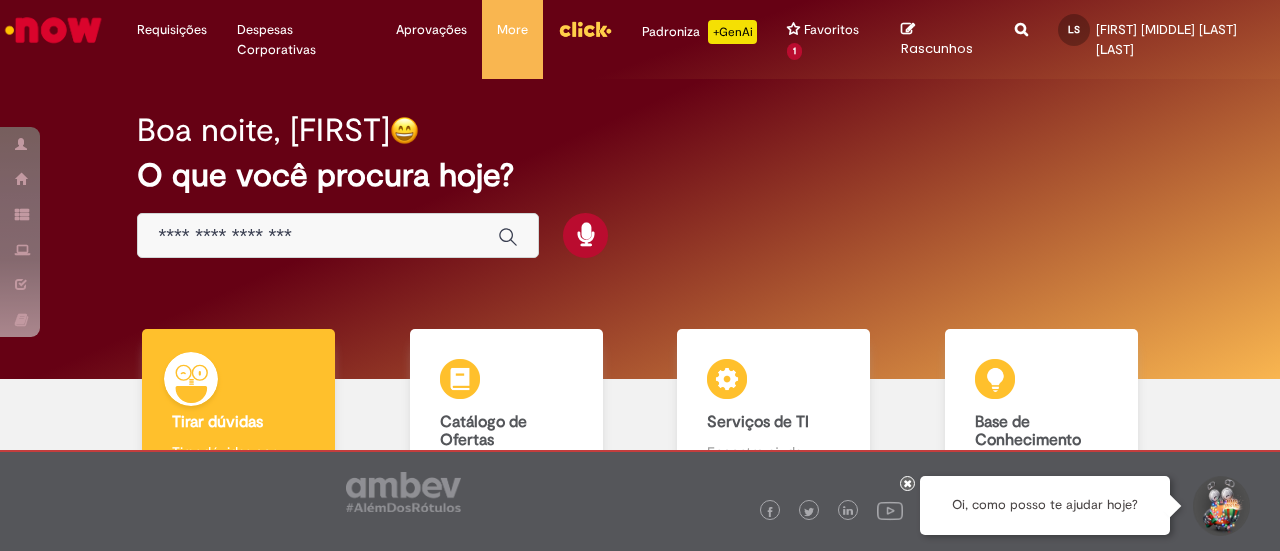 scroll, scrollTop: 0, scrollLeft: 0, axis: both 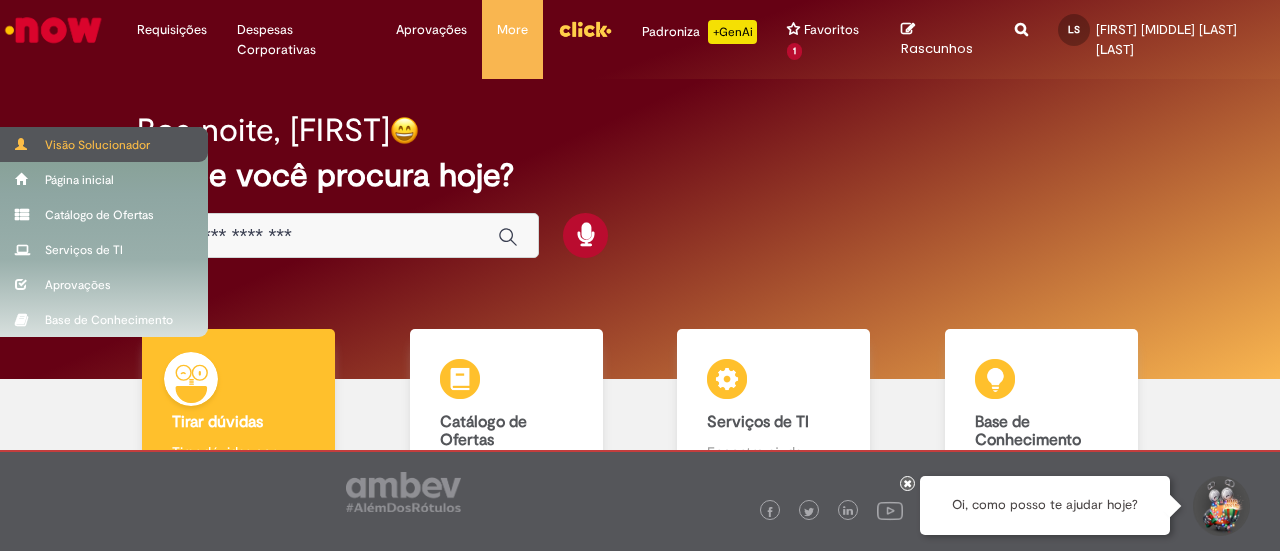 click on "Visão Solucionador" at bounding box center (104, 144) 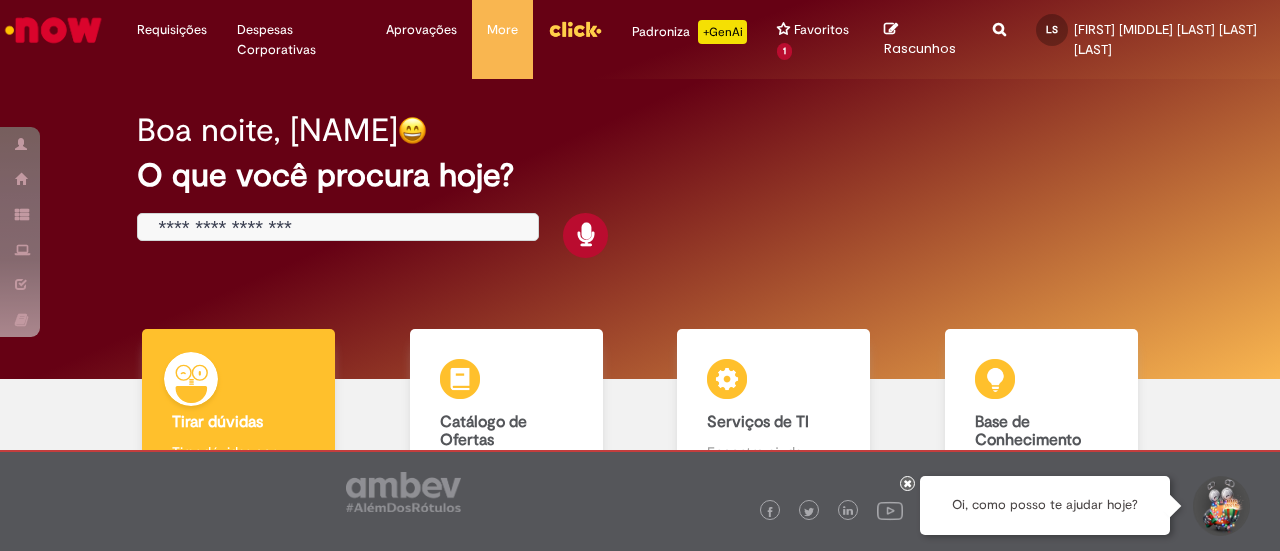 scroll, scrollTop: 0, scrollLeft: 0, axis: both 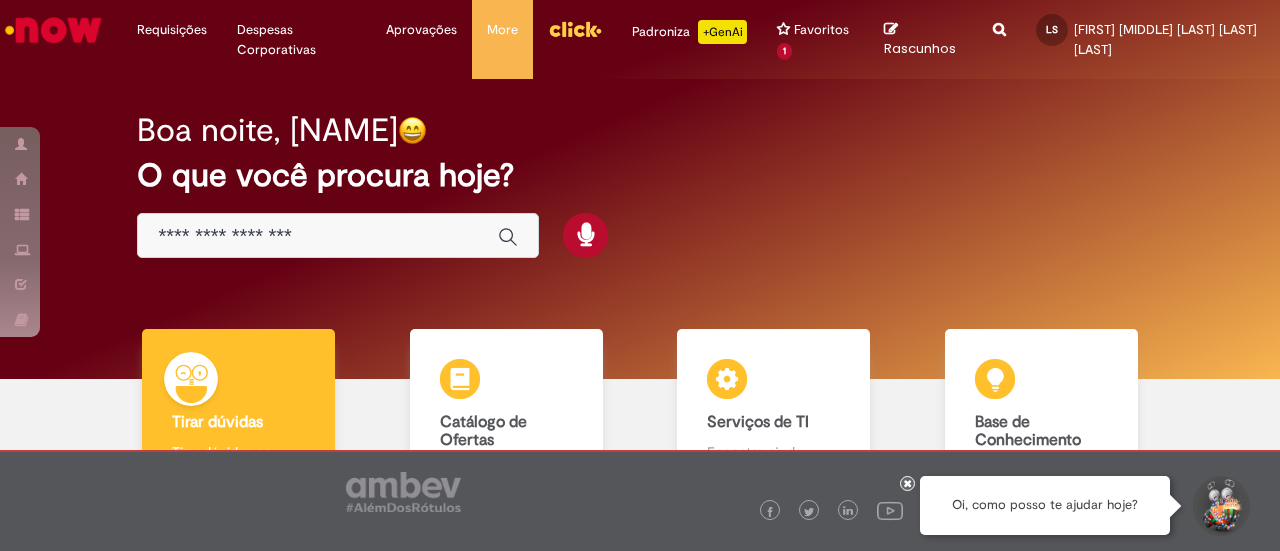click at bounding box center (318, 236) 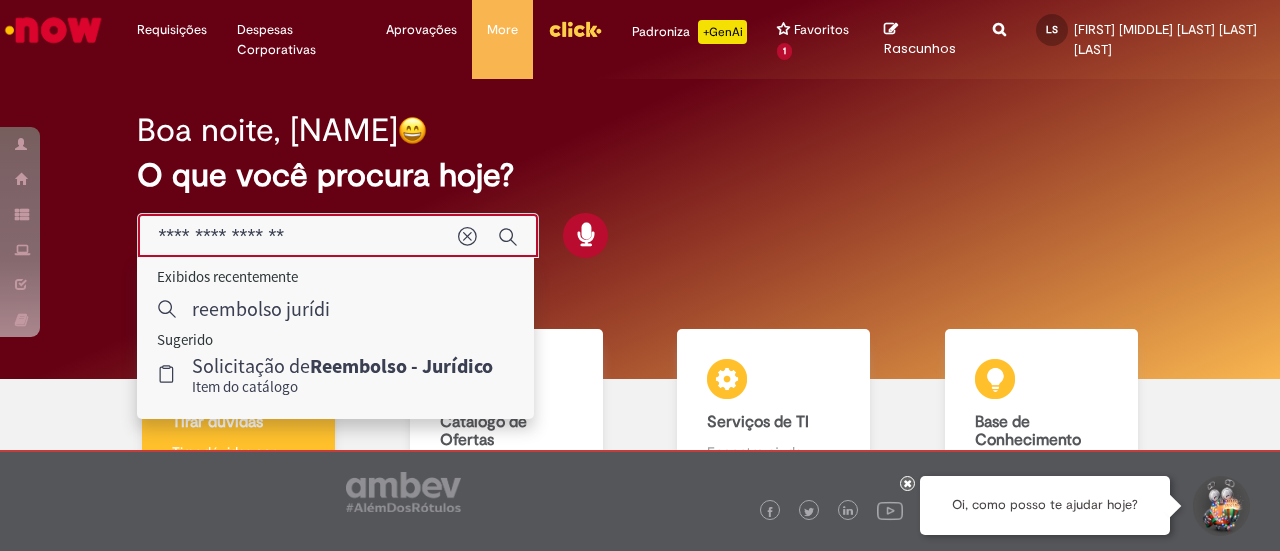type on "**********" 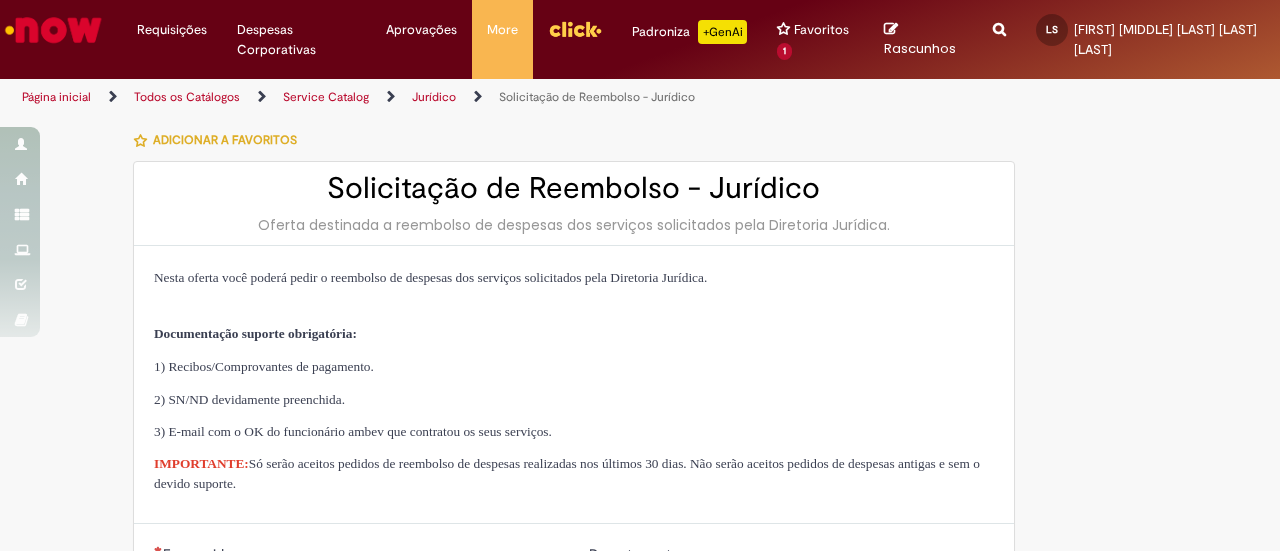 type on "********" 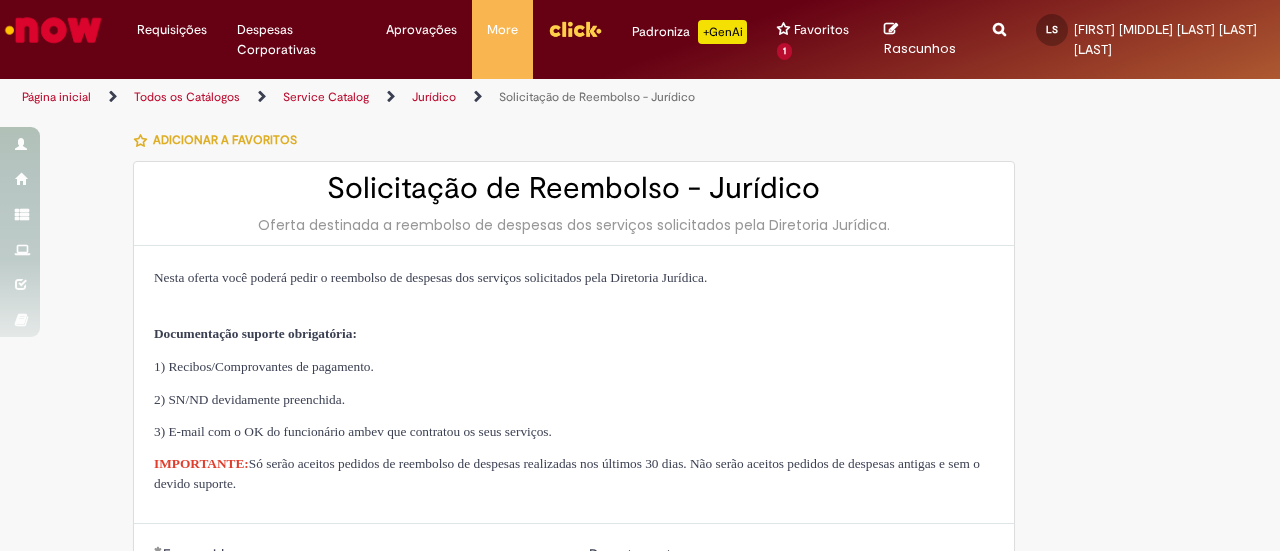 click at bounding box center [53, 30] 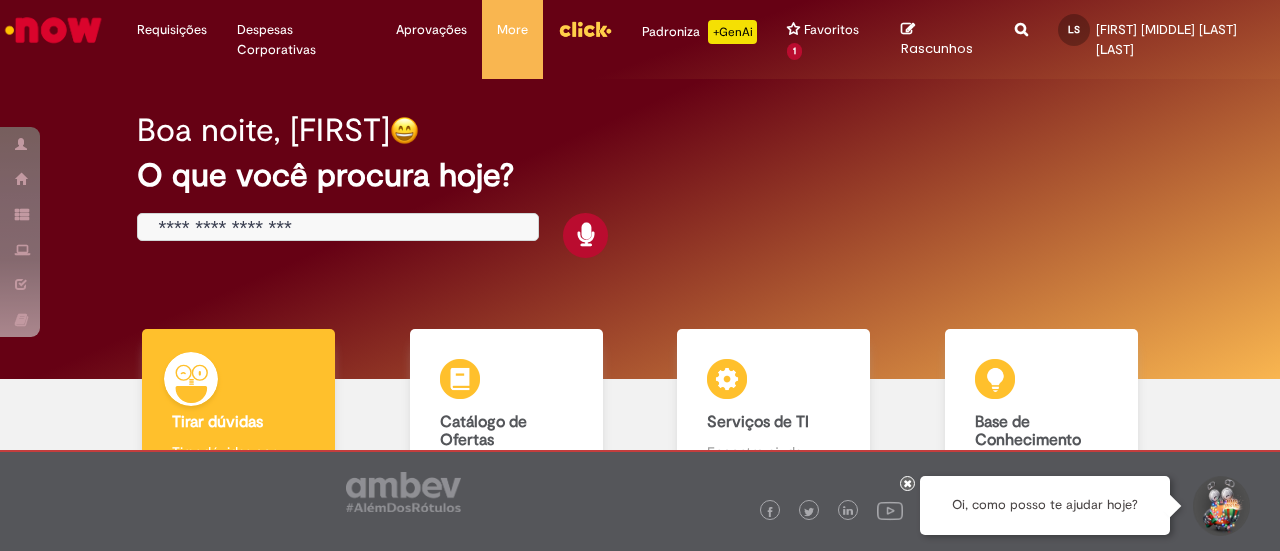 scroll, scrollTop: 0, scrollLeft: 0, axis: both 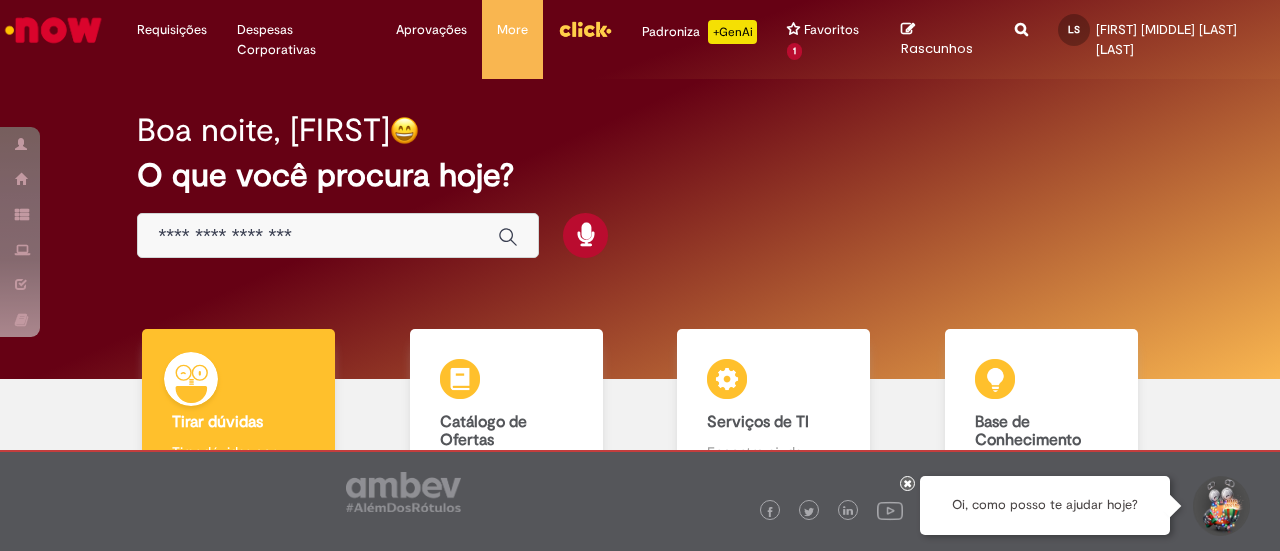 click at bounding box center (318, 236) 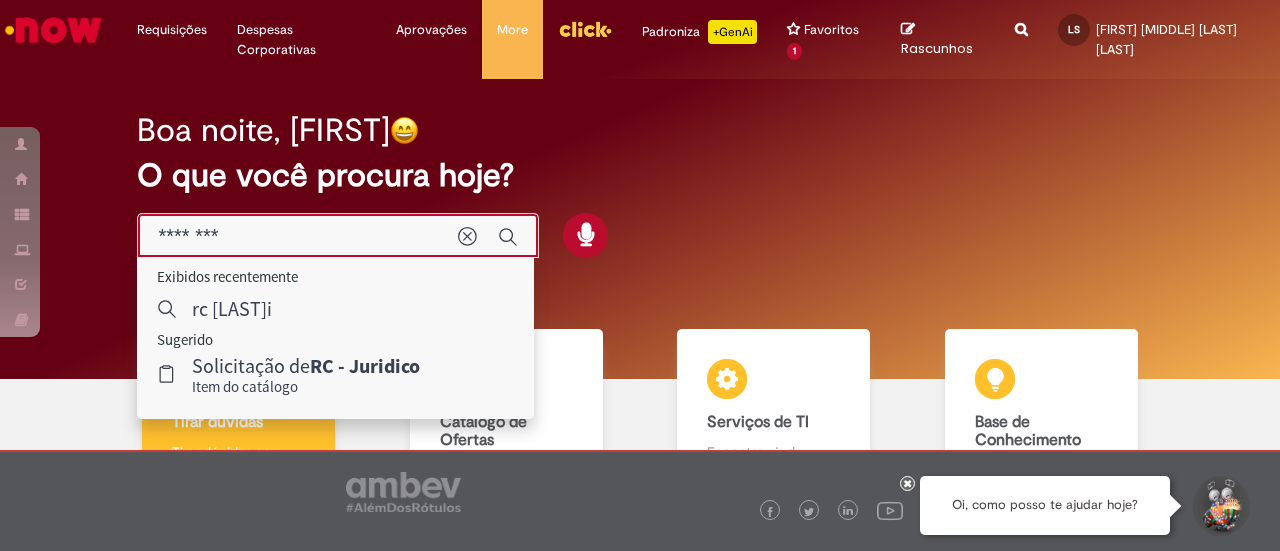 type on "*******" 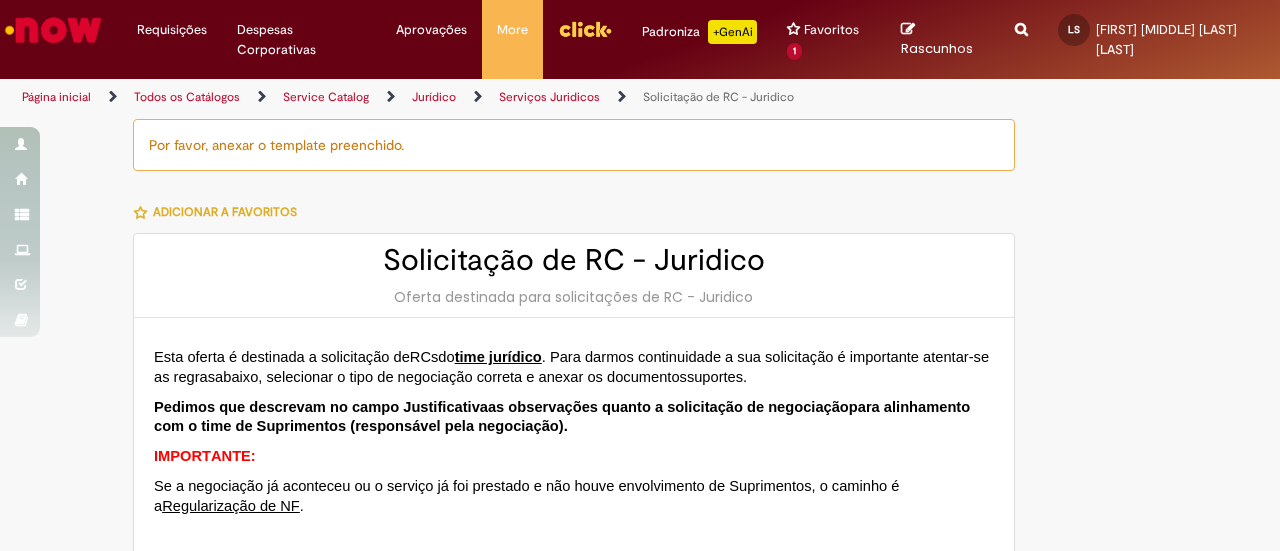 type on "********" 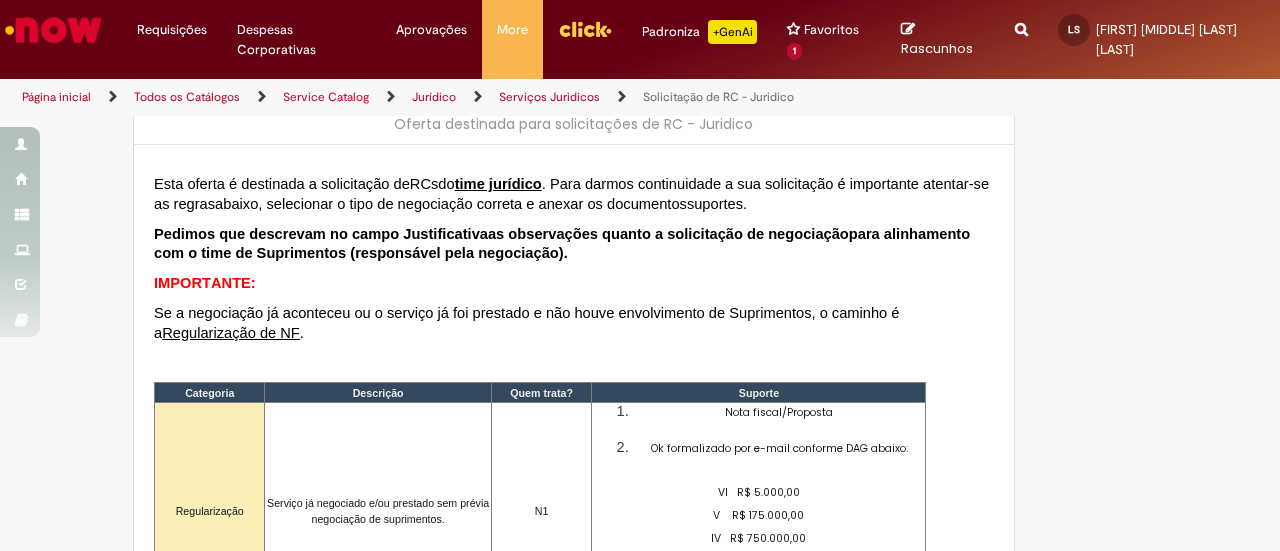 scroll, scrollTop: 0, scrollLeft: 0, axis: both 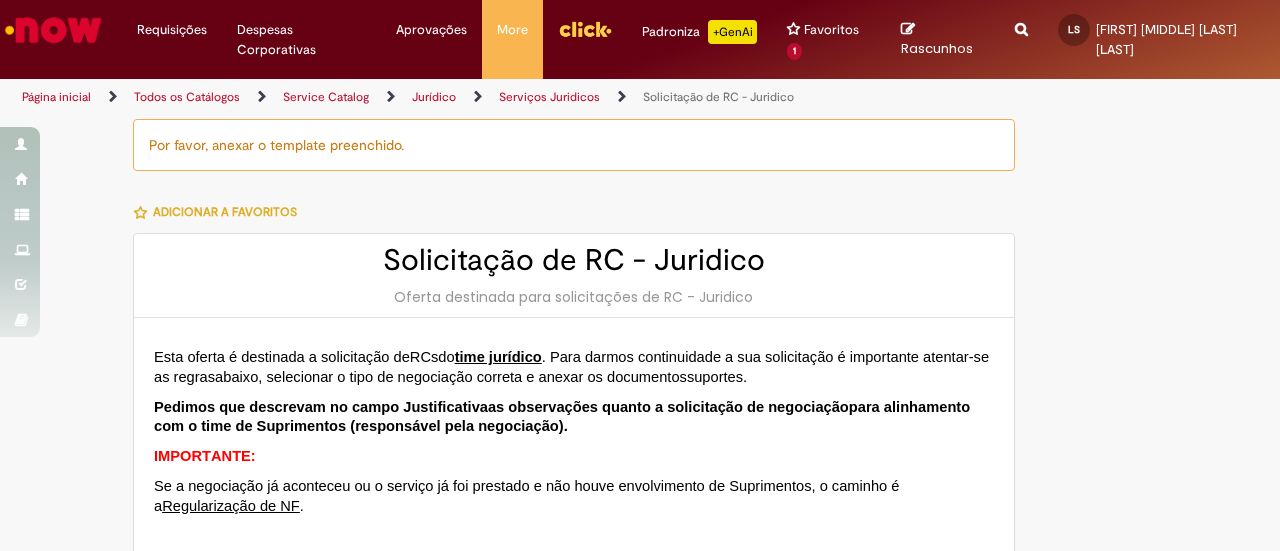 click on "Solicitação de RC - Juridico" at bounding box center [574, 260] 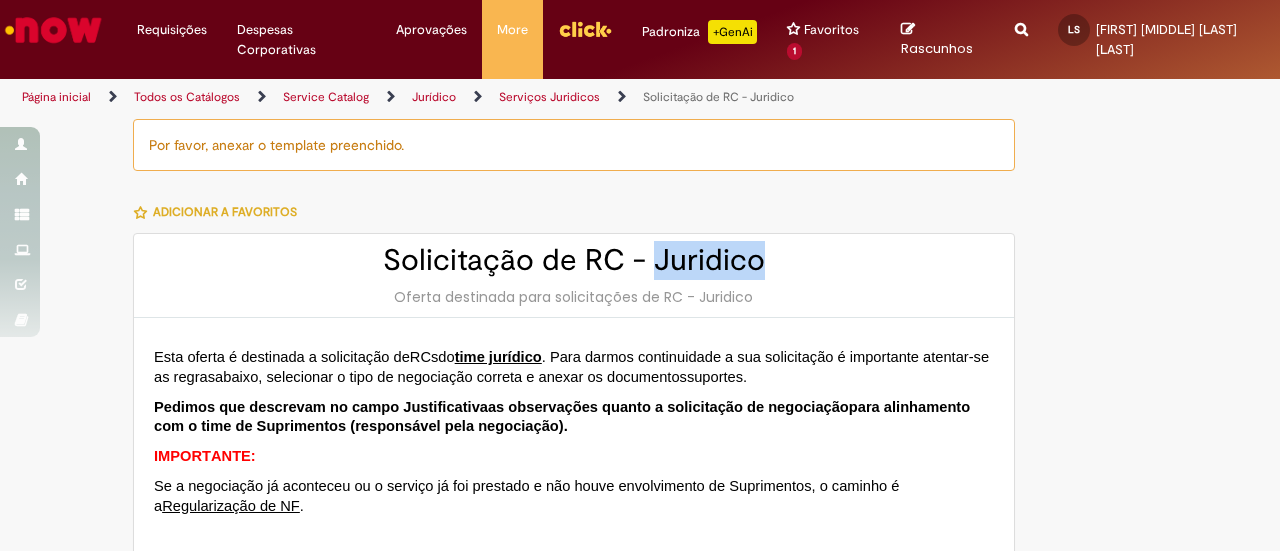 click on "Solicitação de RC - Juridico" at bounding box center (574, 260) 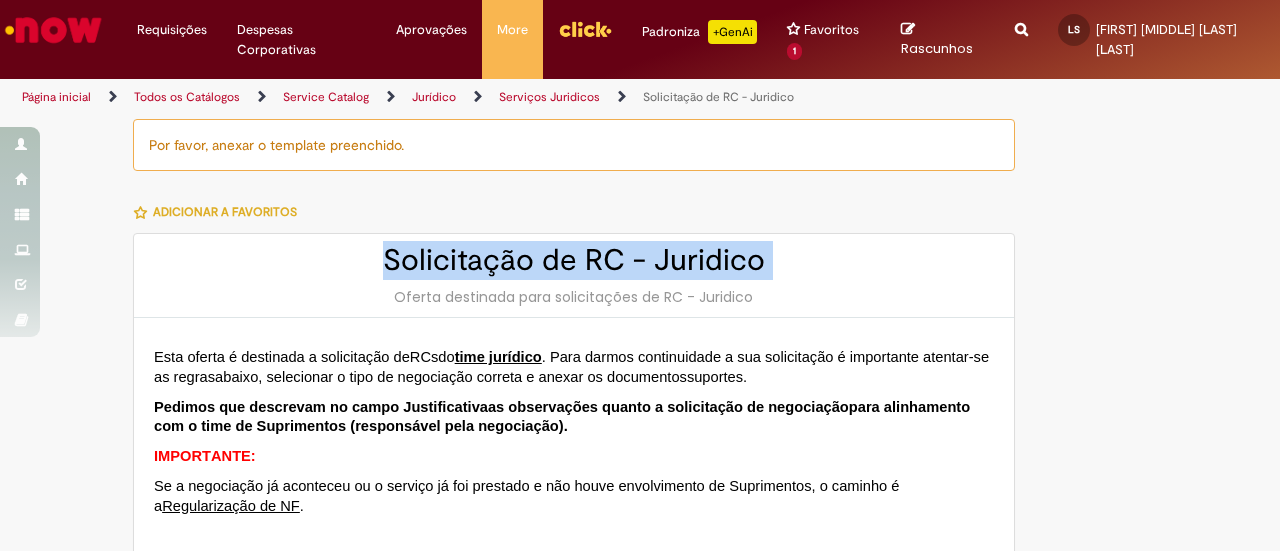 click on "Solicitação de RC - Juridico" at bounding box center (574, 260) 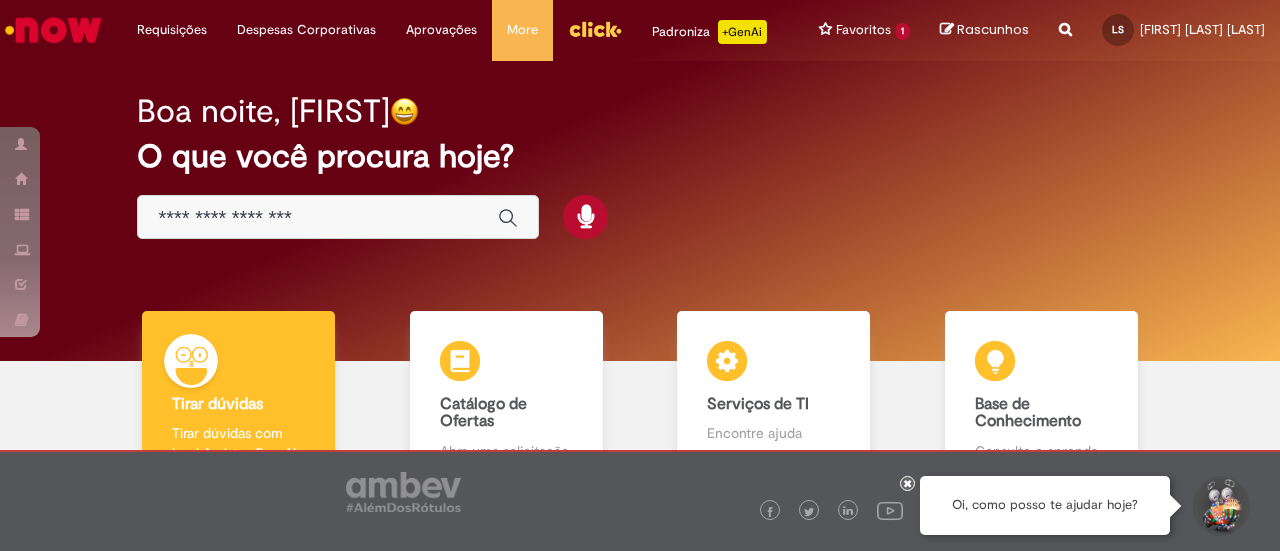 scroll, scrollTop: 0, scrollLeft: 0, axis: both 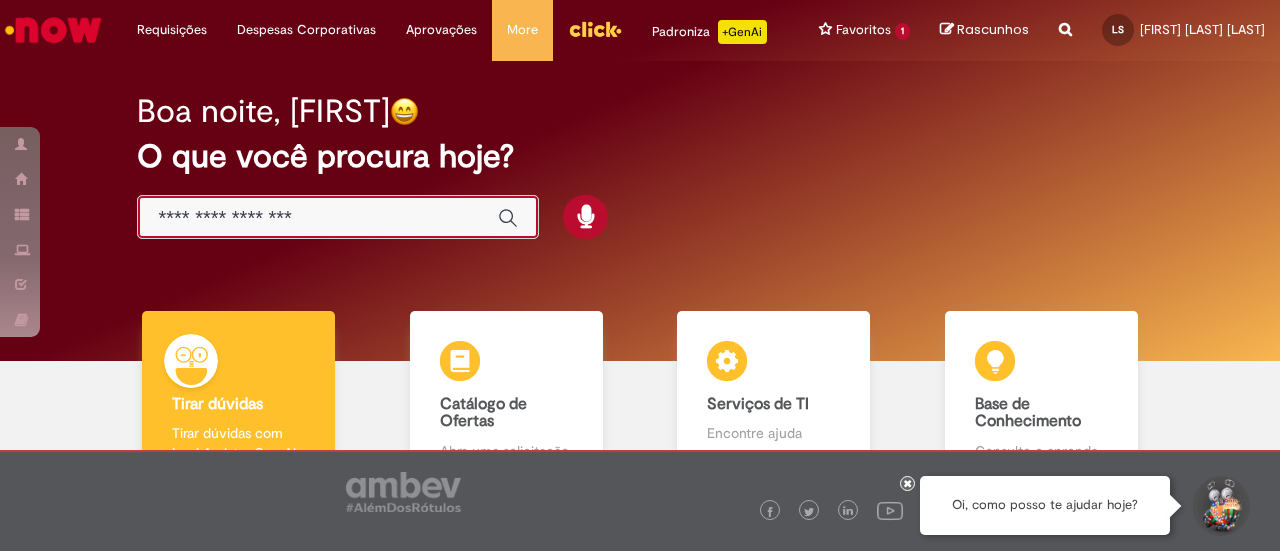 click at bounding box center [318, 218] 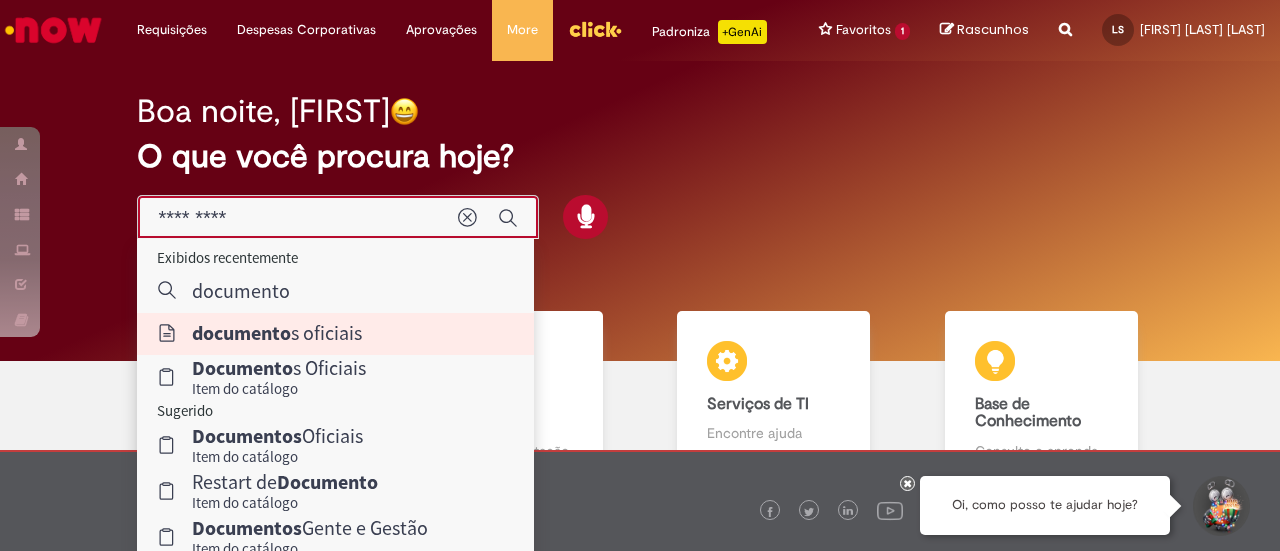 type on "**********" 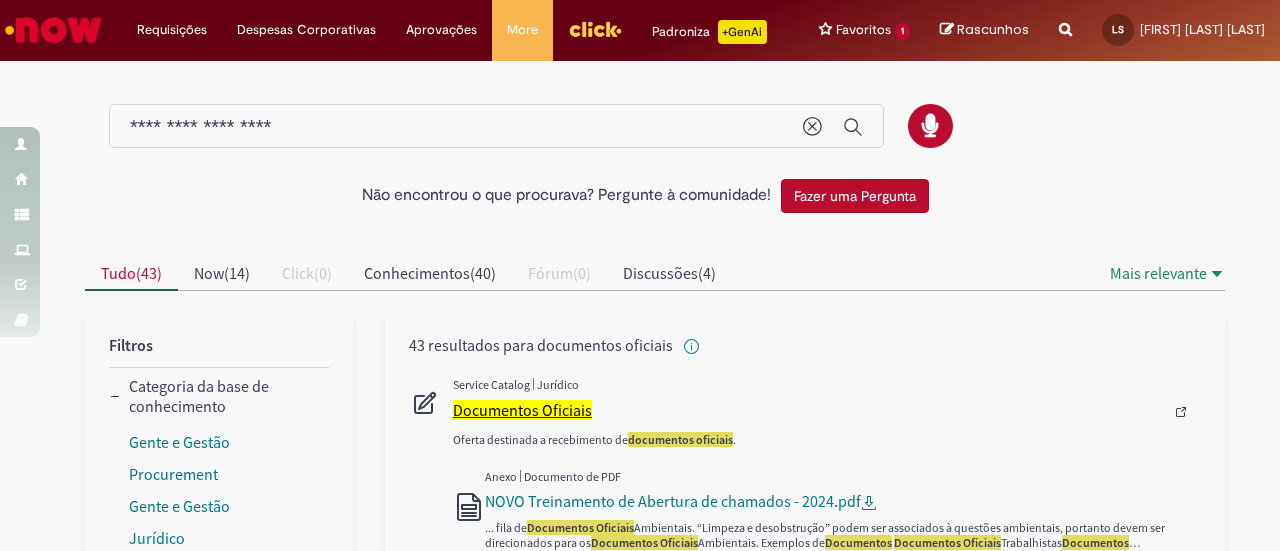click on "Documentos Oficiais" at bounding box center (522, 410) 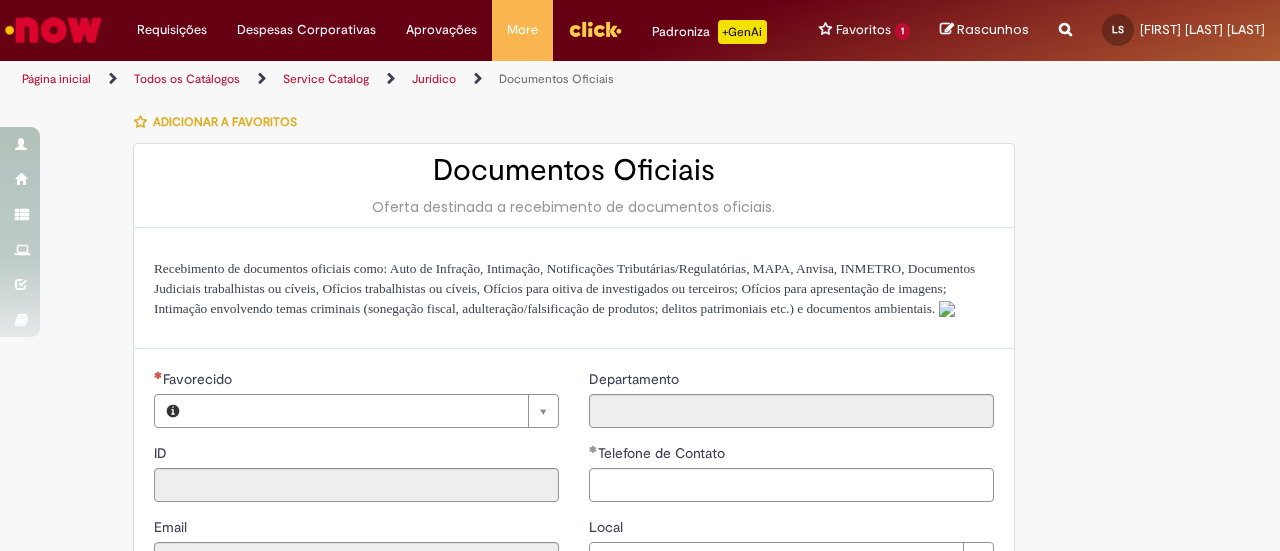 type on "********" 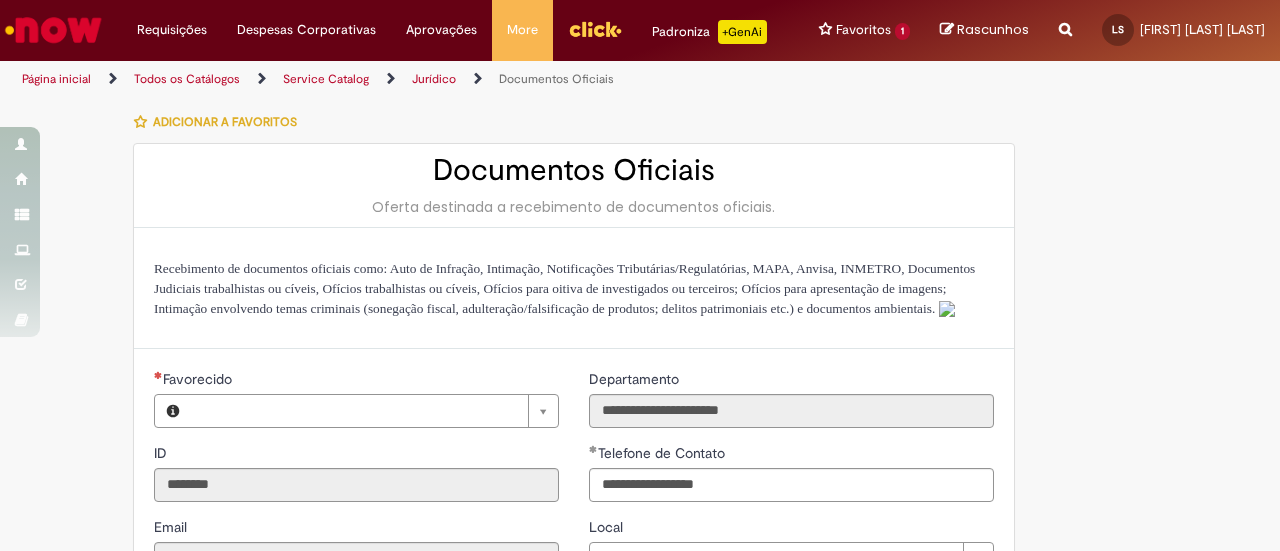 type on "**********" 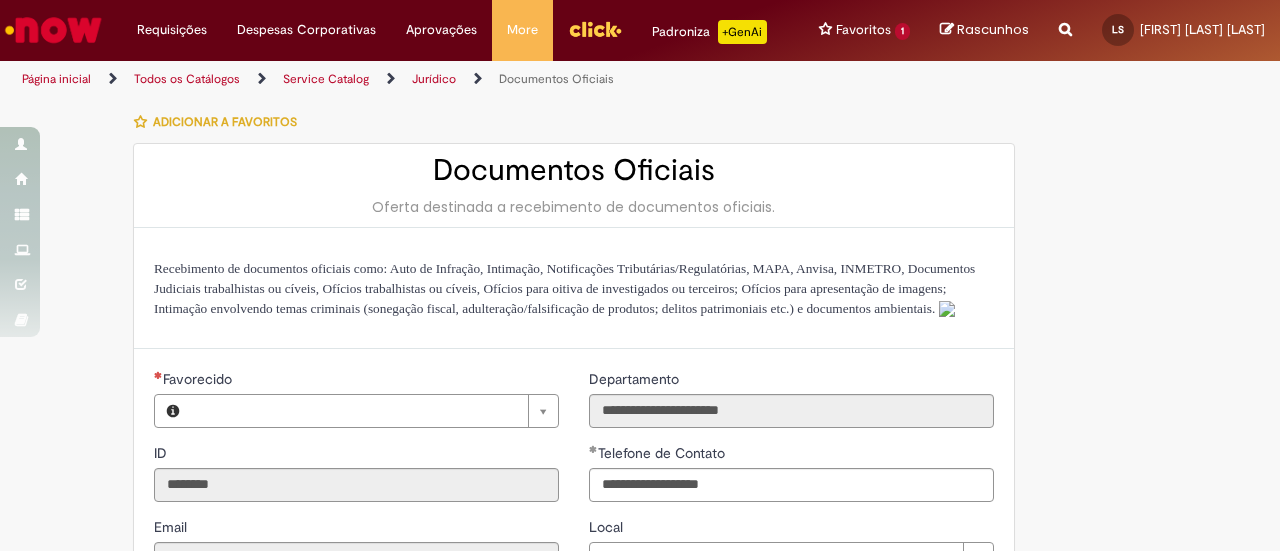type on "**********" 